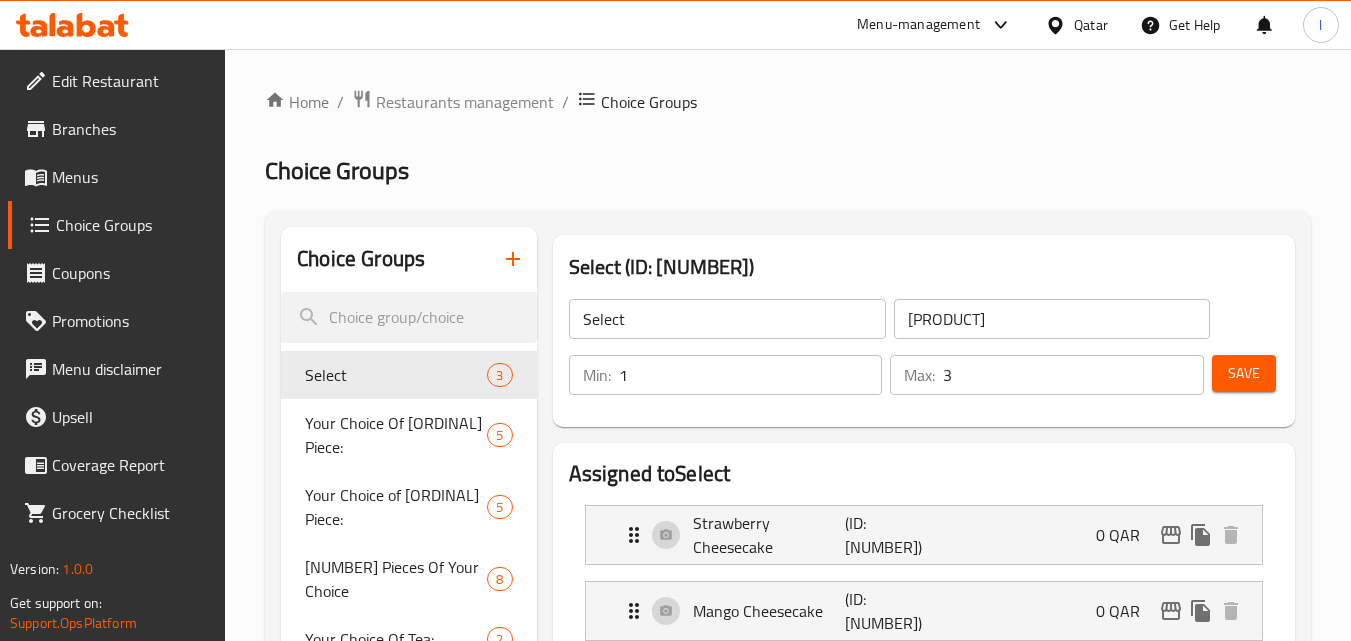 scroll, scrollTop: 0, scrollLeft: 0, axis: both 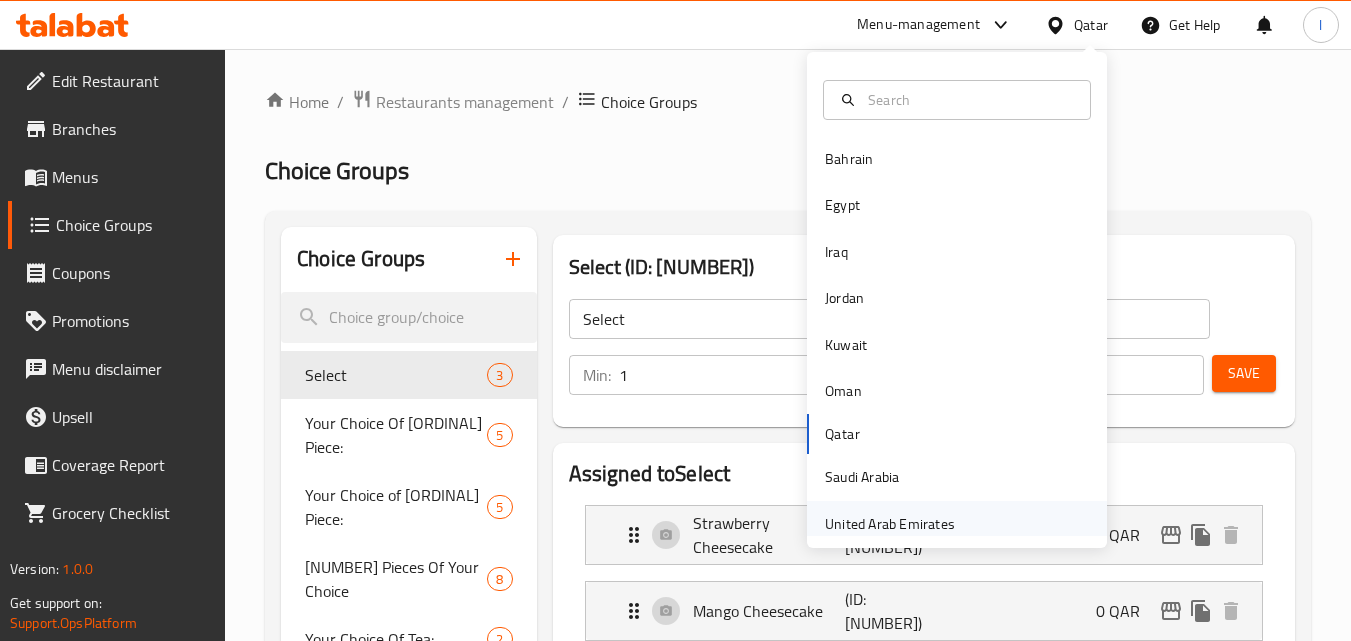 click on "United Arab Emirates" at bounding box center (890, 524) 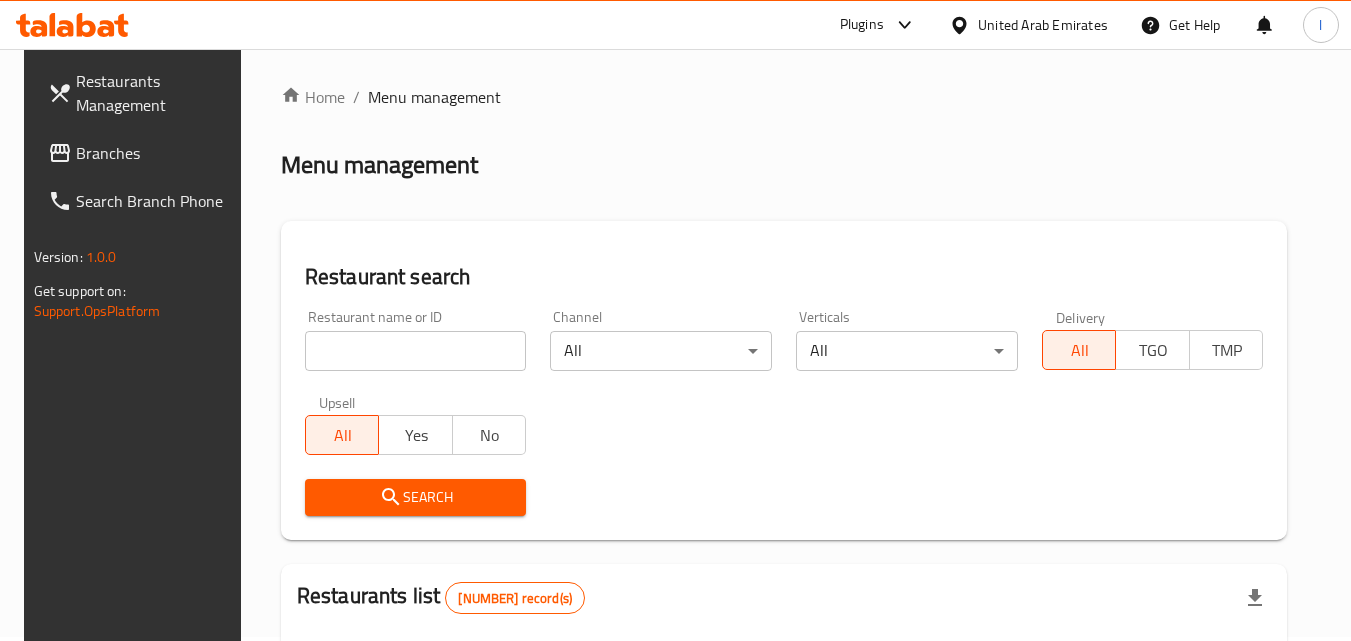 scroll, scrollTop: 0, scrollLeft: 0, axis: both 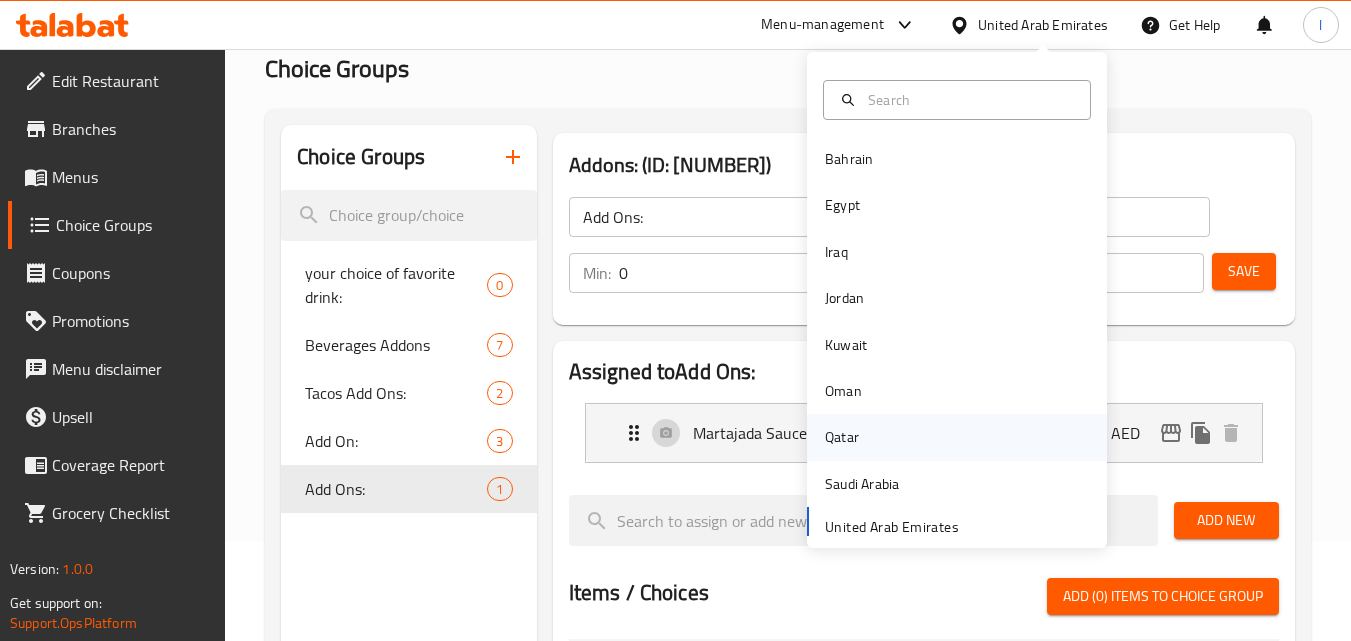 click on "Qatar" at bounding box center (957, 437) 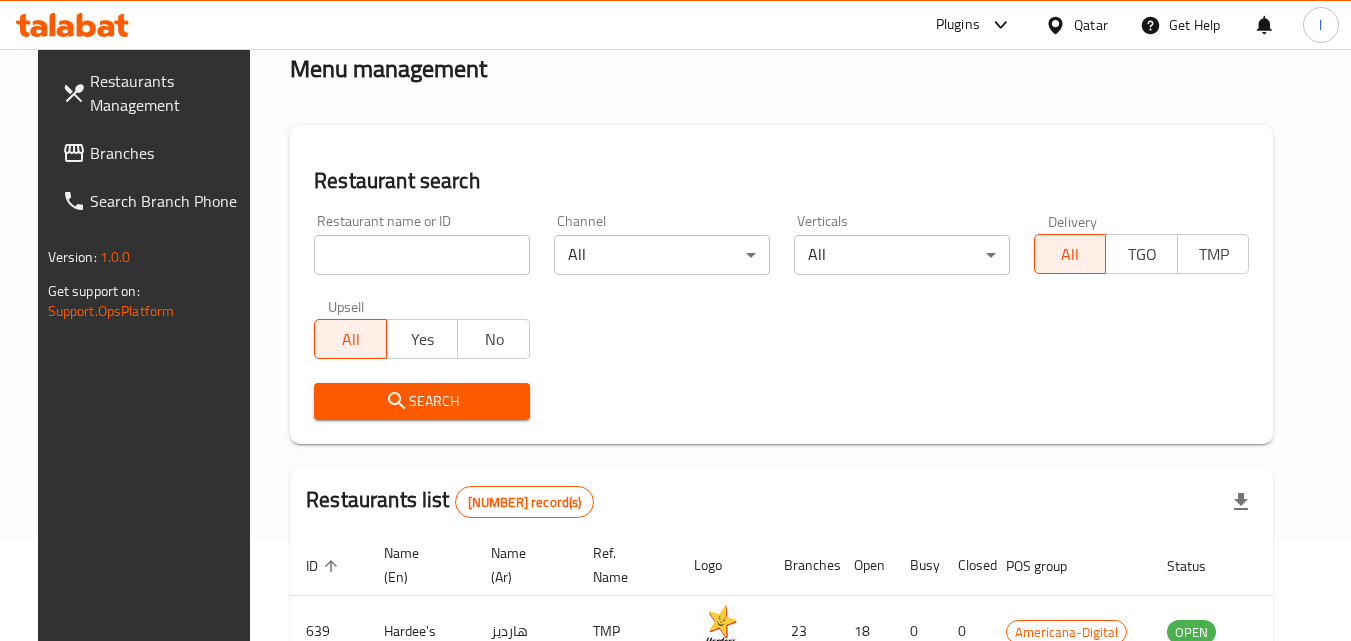 click on "Branches" at bounding box center (169, 153) 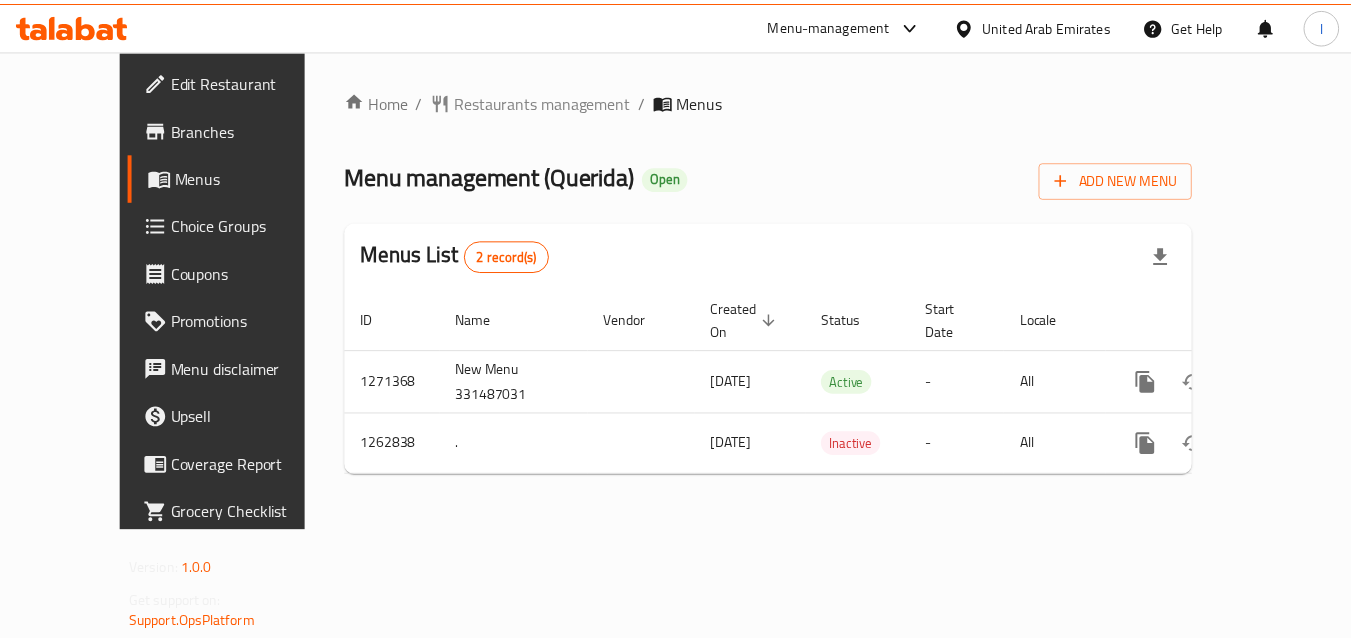 scroll, scrollTop: 0, scrollLeft: 0, axis: both 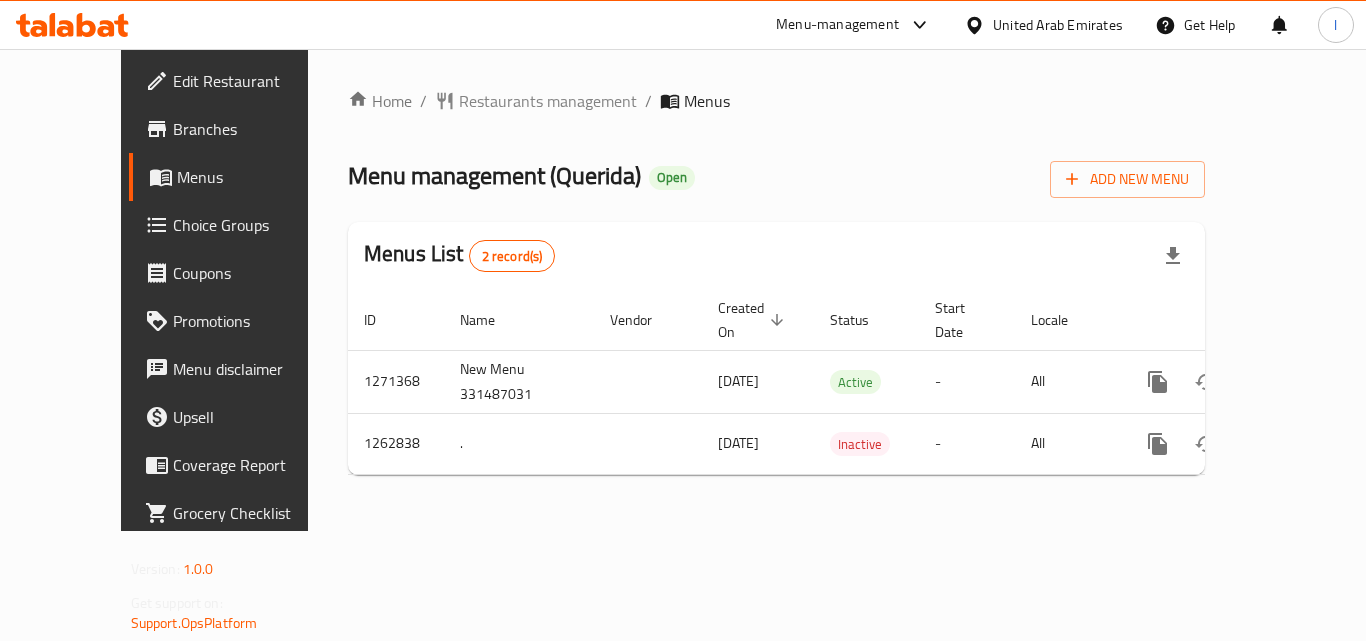click on "Choice Groups" at bounding box center (253, 225) 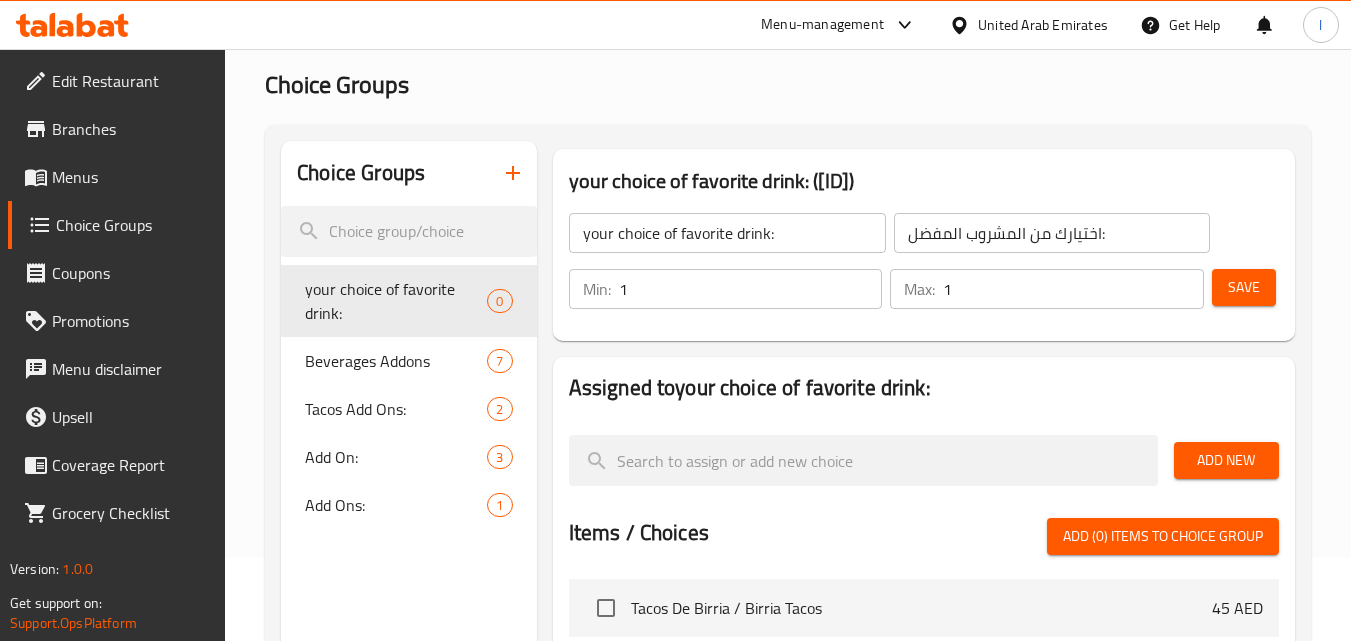 scroll, scrollTop: 200, scrollLeft: 0, axis: vertical 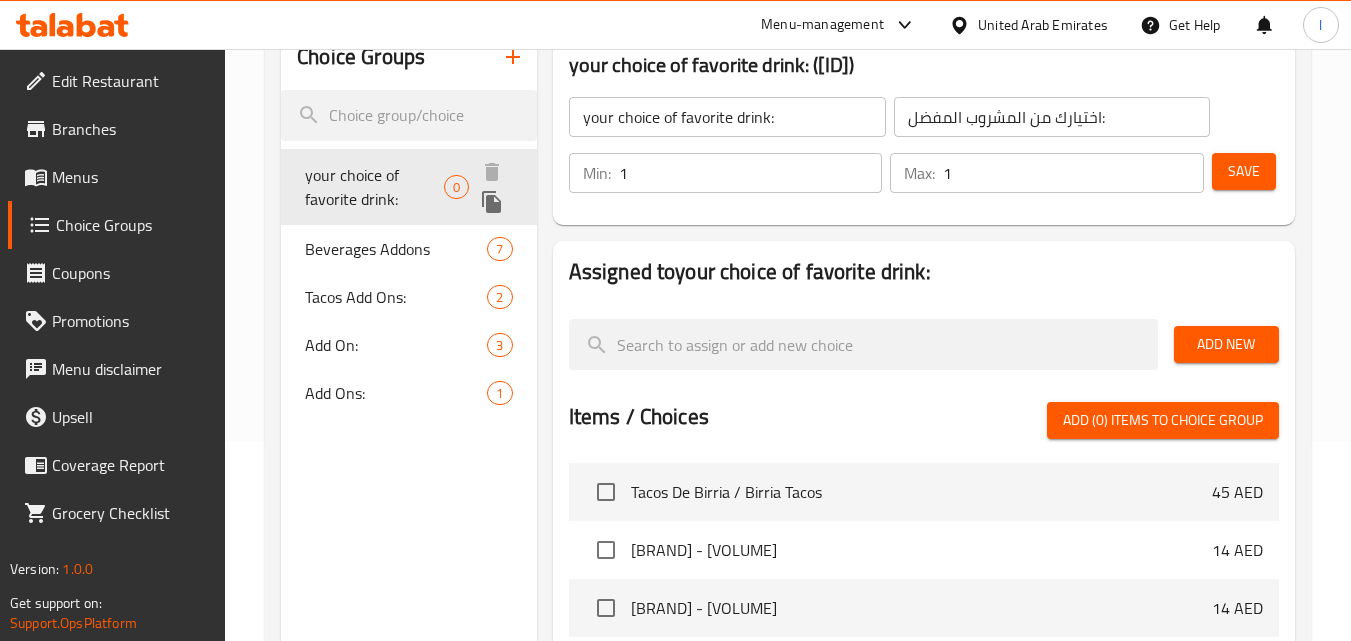 click on "your choice of favorite drink:" at bounding box center (374, 187) 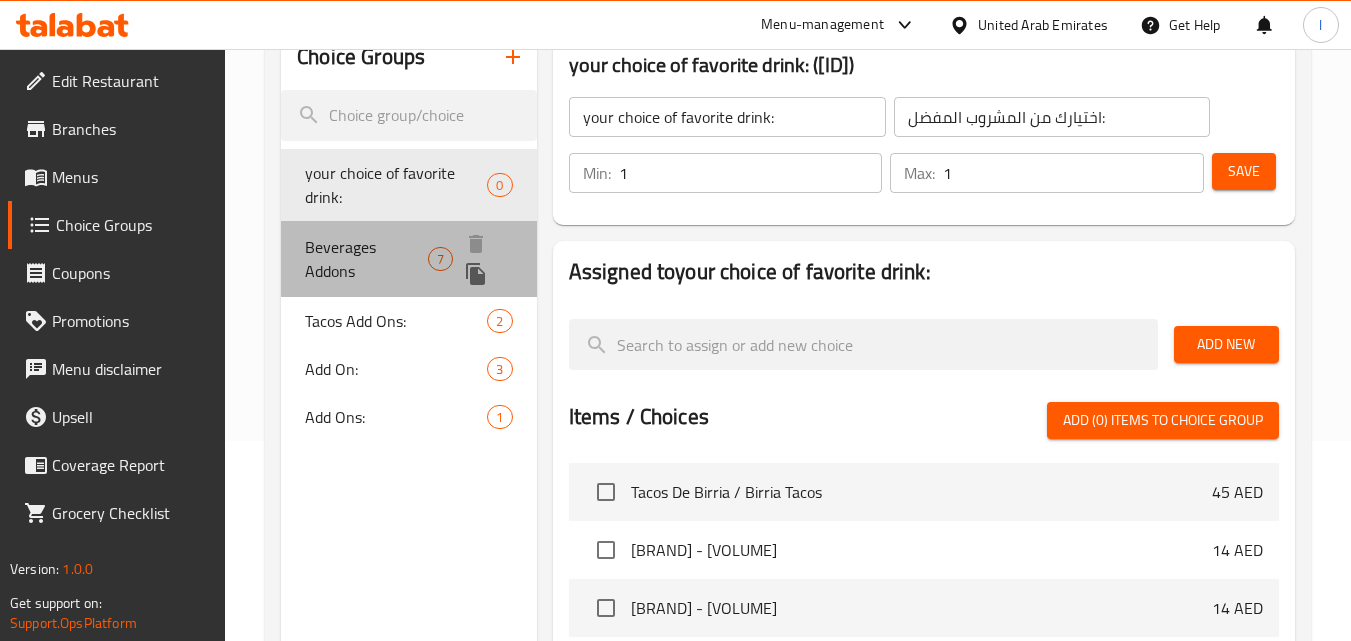 click on "Beverages Addons" at bounding box center (366, 259) 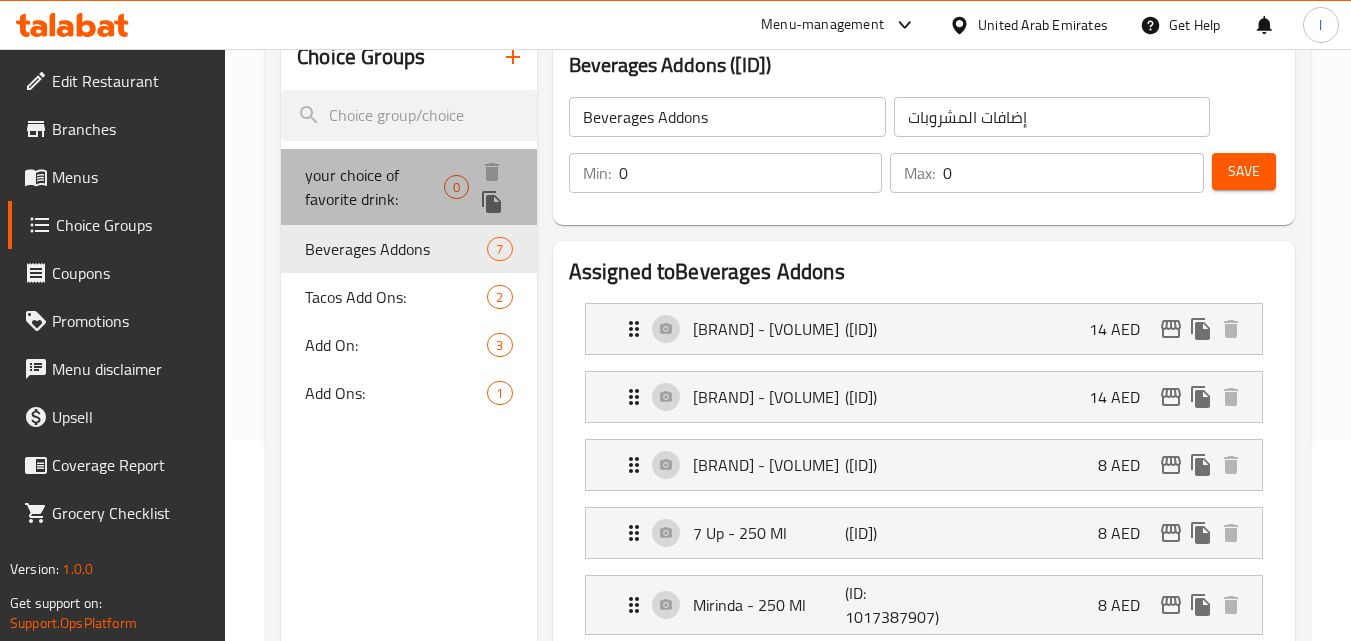 click on "your choice of favorite drink:" at bounding box center (374, 187) 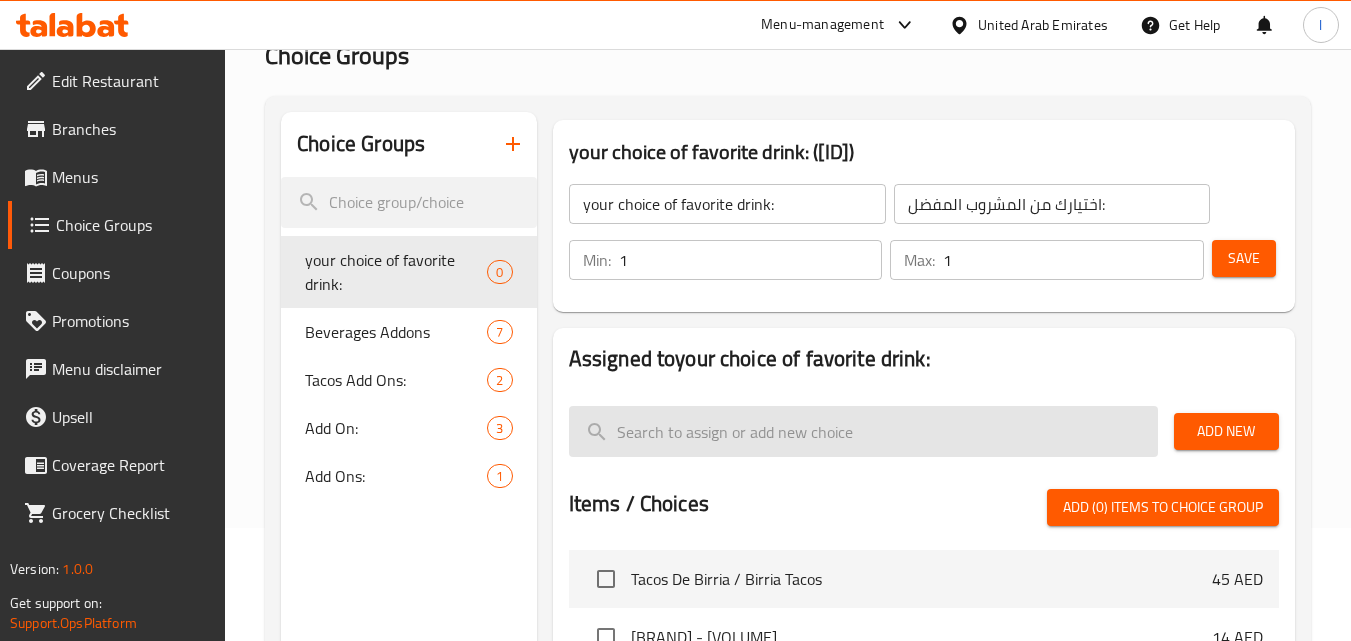 scroll, scrollTop: 0, scrollLeft: 0, axis: both 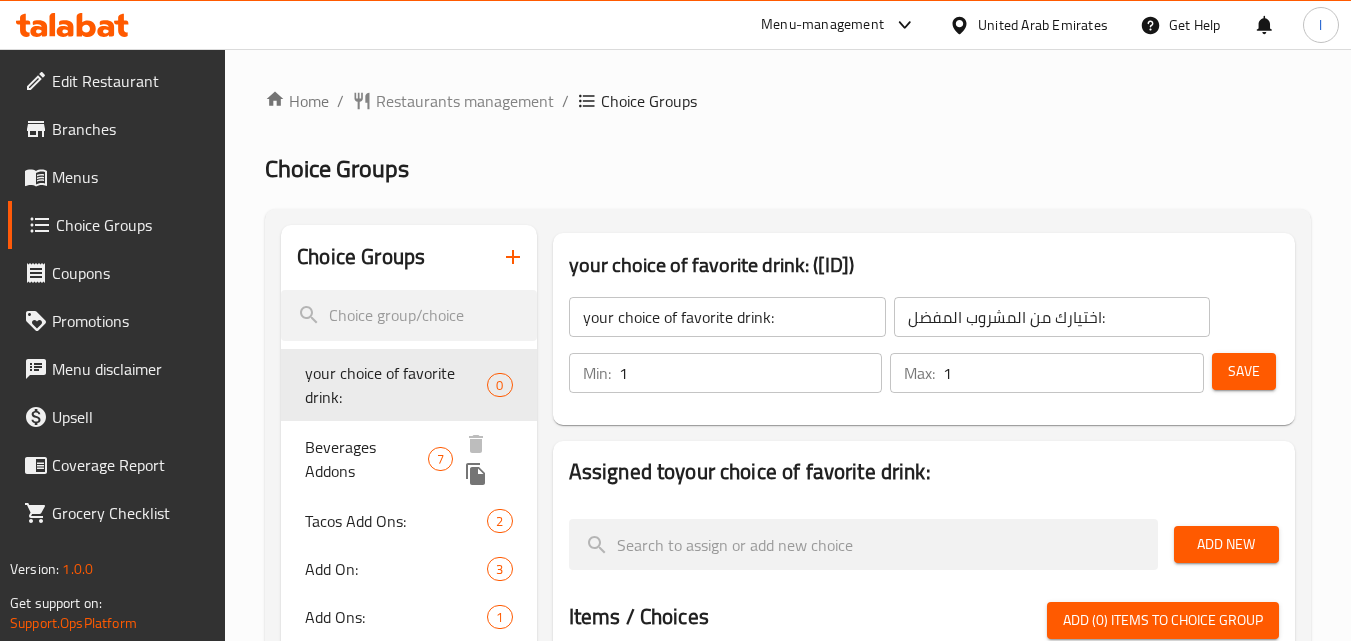 click on "Beverages Addons" at bounding box center [366, 459] 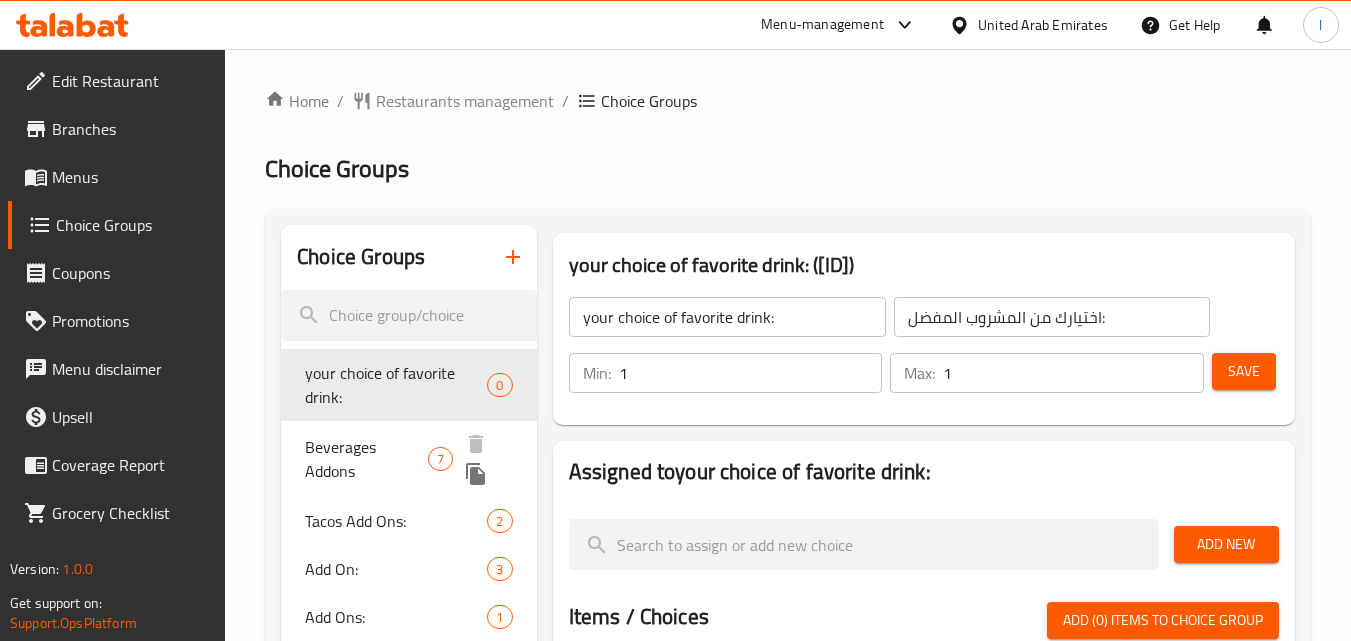 type on "Beverages Addons" 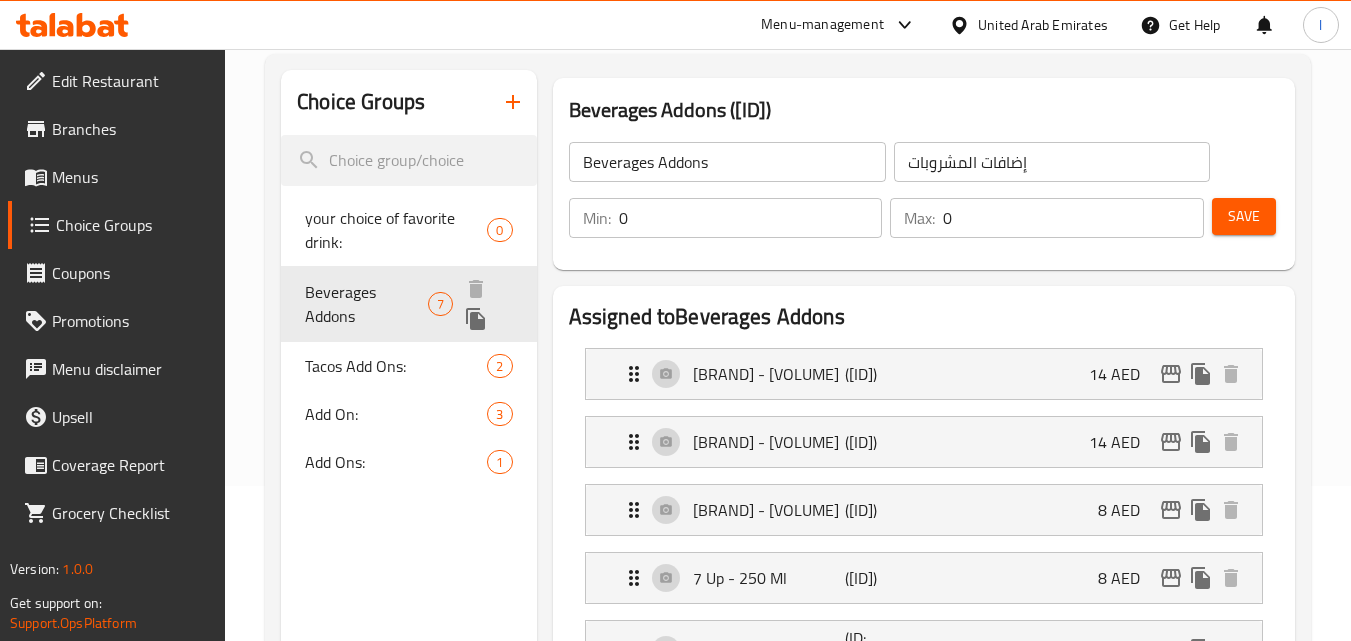 scroll, scrollTop: 200, scrollLeft: 0, axis: vertical 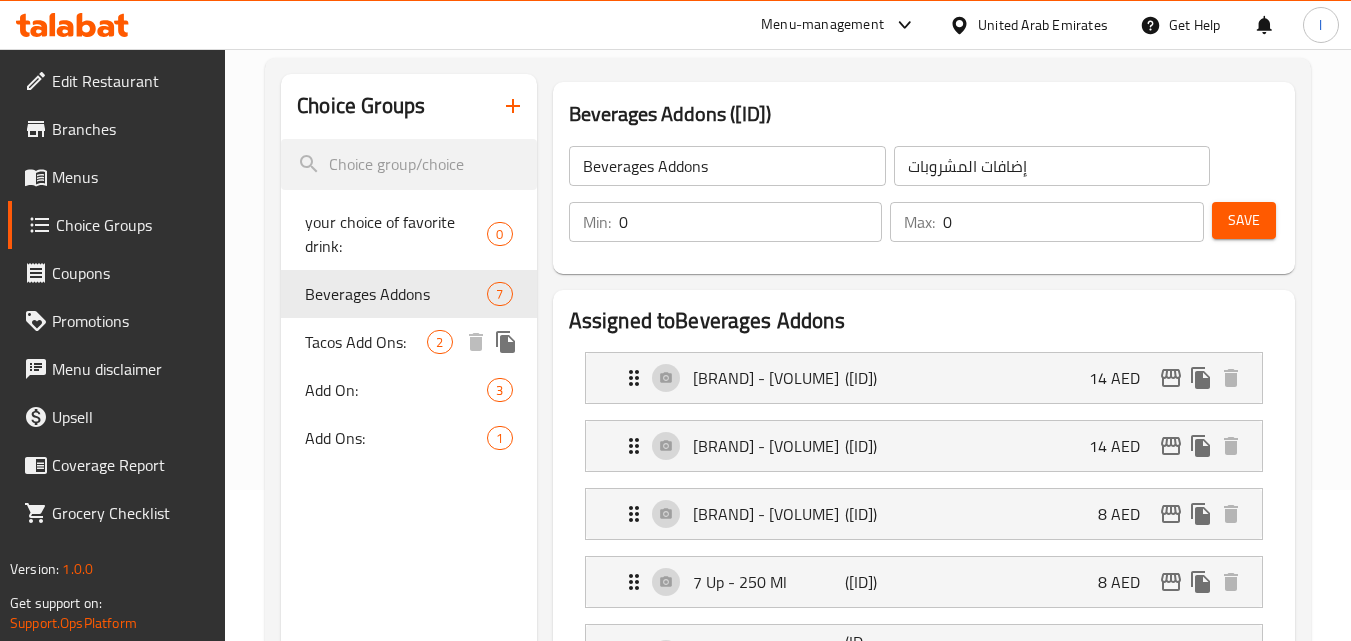 click on "Tacos Add Ons:" at bounding box center [366, 342] 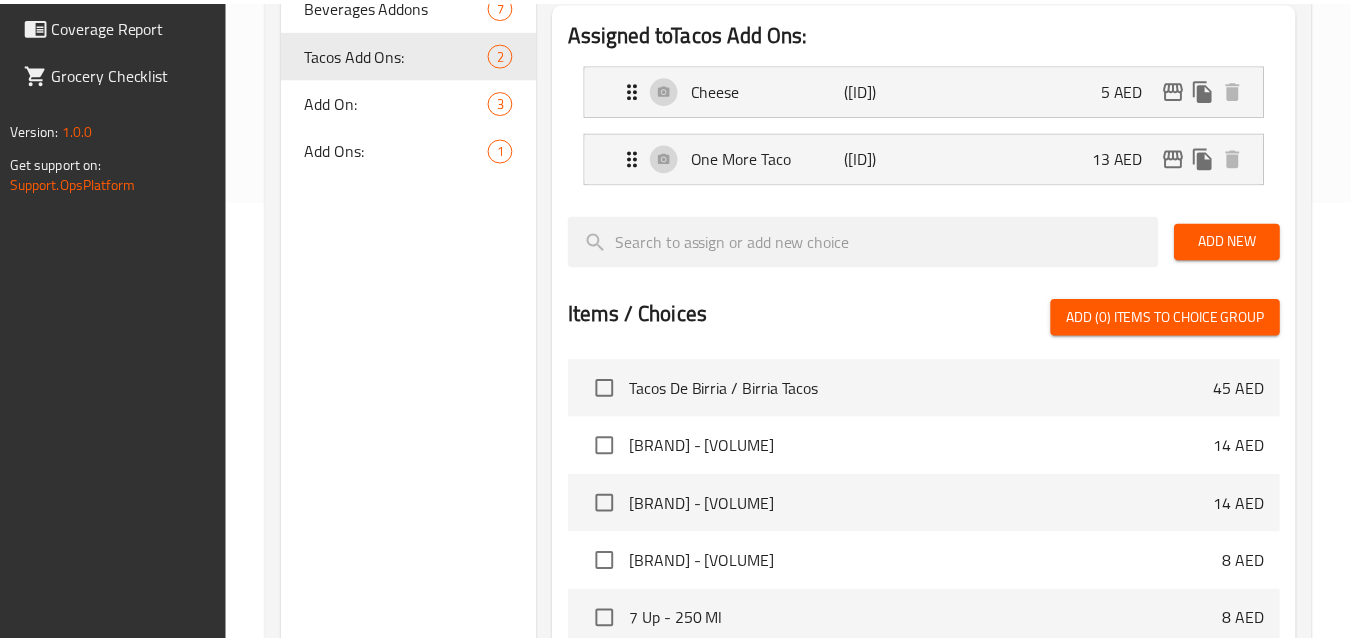 scroll, scrollTop: 771, scrollLeft: 0, axis: vertical 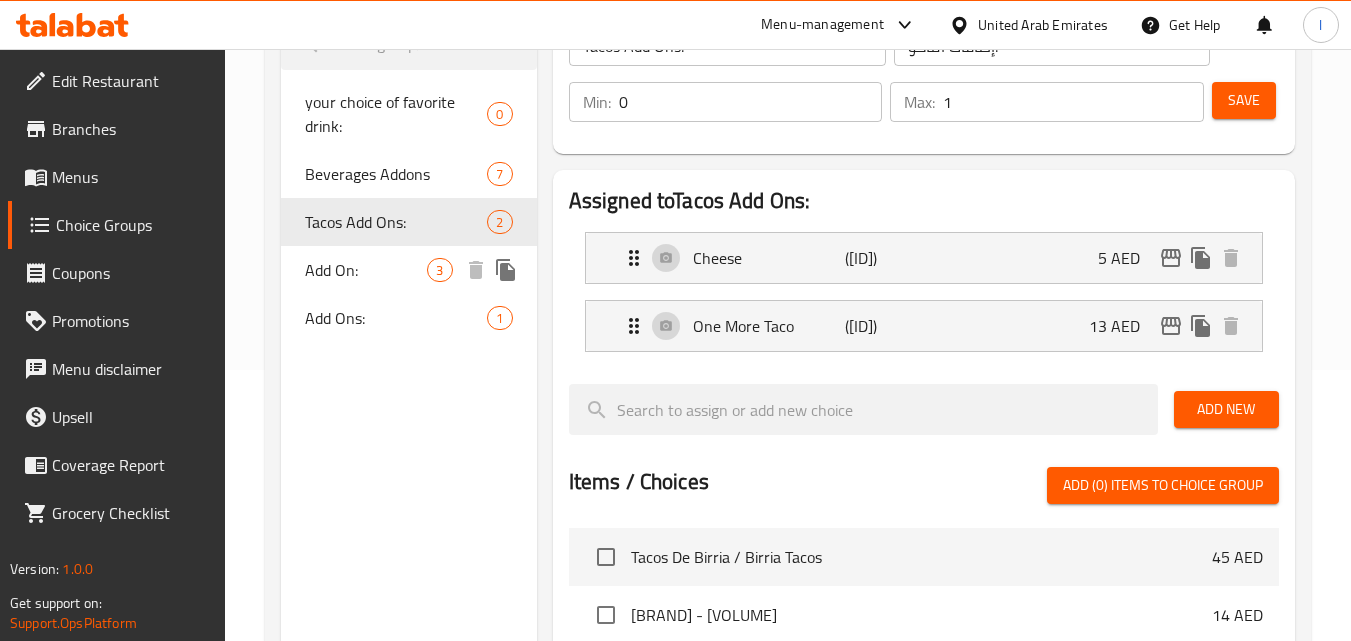 click on "Add On:" at bounding box center [366, 270] 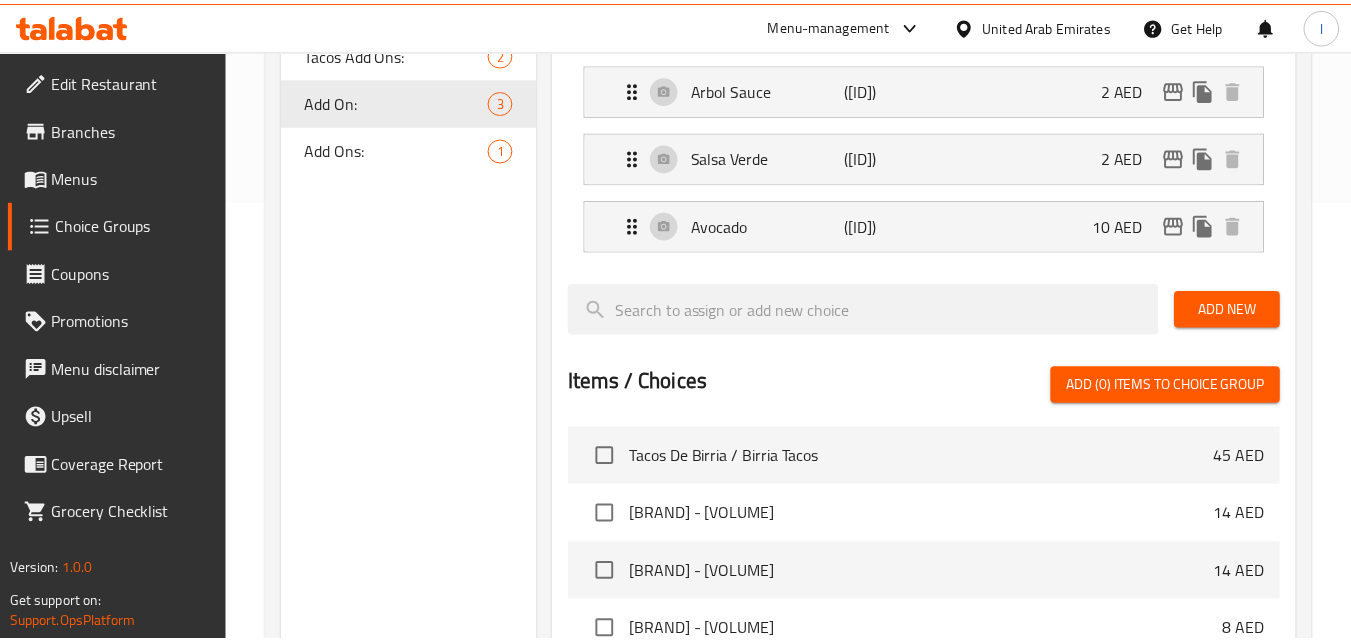 scroll, scrollTop: 847, scrollLeft: 0, axis: vertical 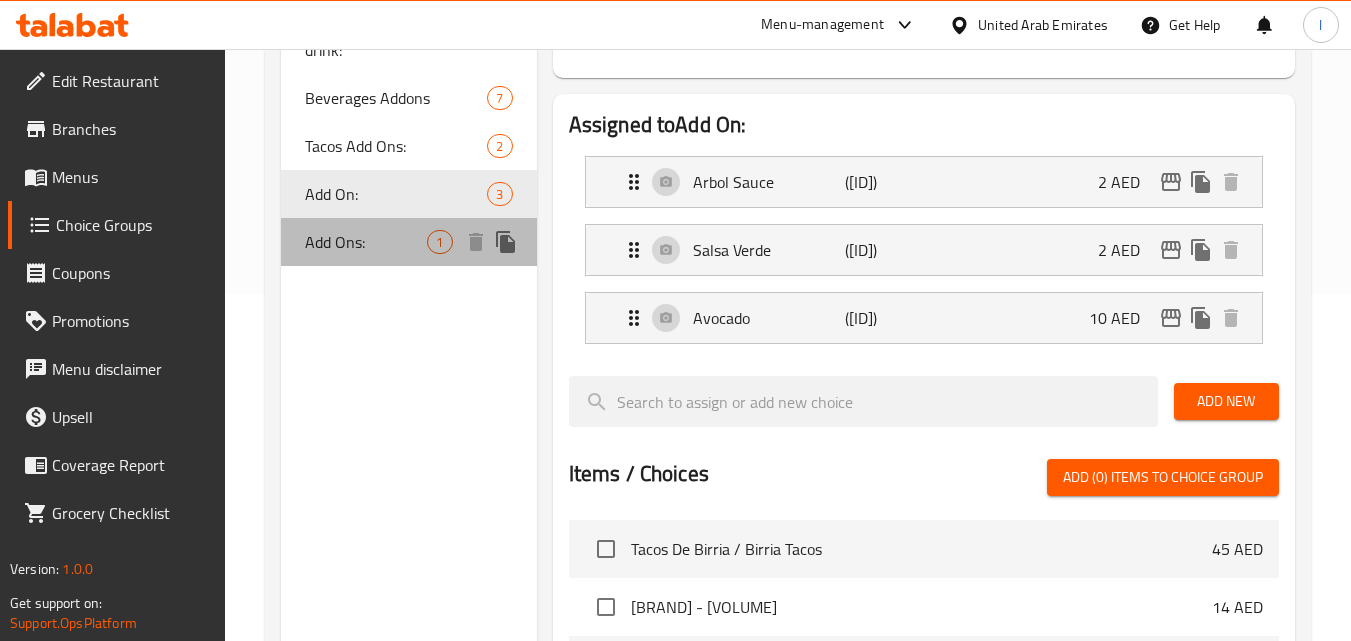 click on "Add Ons:" at bounding box center (366, 242) 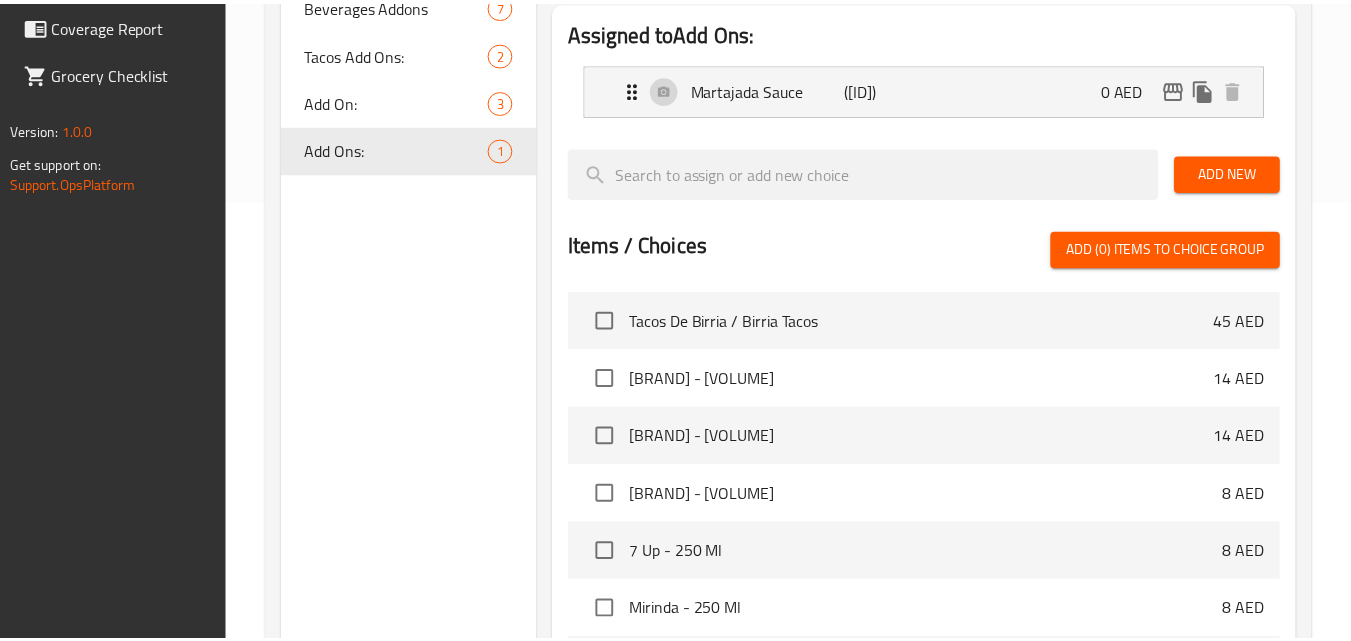 scroll, scrollTop: 695, scrollLeft: 0, axis: vertical 